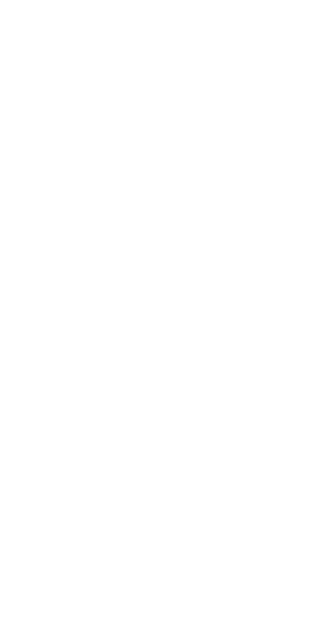 scroll, scrollTop: 0, scrollLeft: 0, axis: both 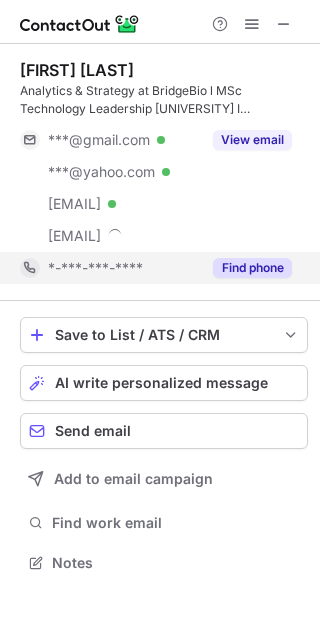 click on "Find phone" at bounding box center [252, 268] 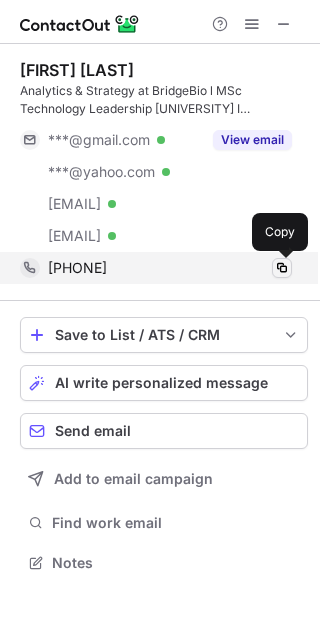 click at bounding box center [282, 268] 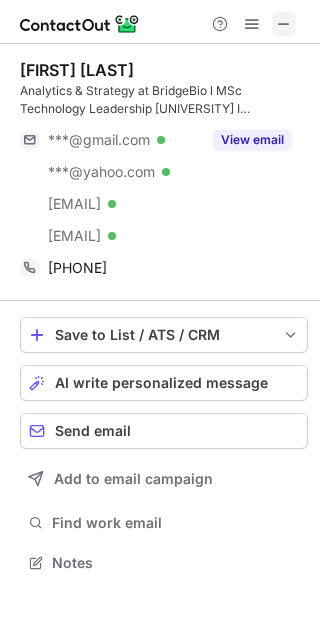 click at bounding box center (284, 24) 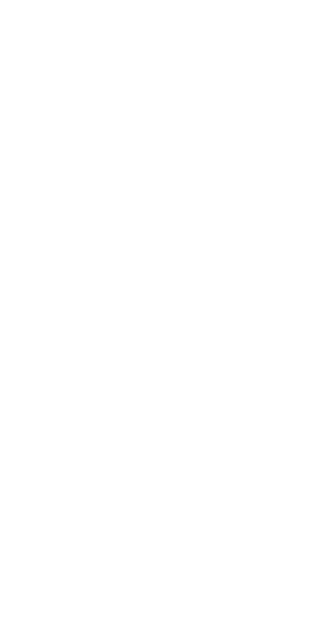 scroll, scrollTop: 0, scrollLeft: 0, axis: both 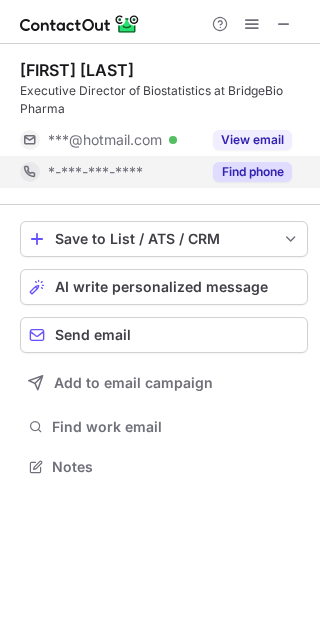 click on "Find phone" at bounding box center [252, 172] 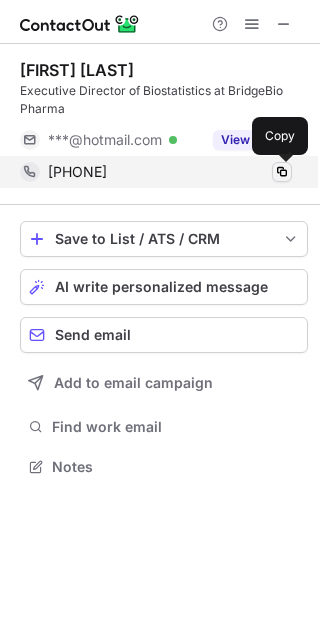 click at bounding box center [282, 172] 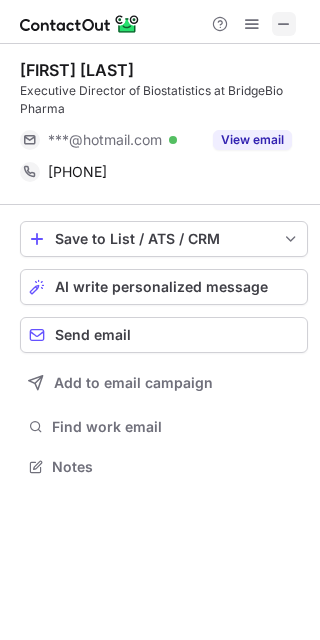 click at bounding box center [284, 24] 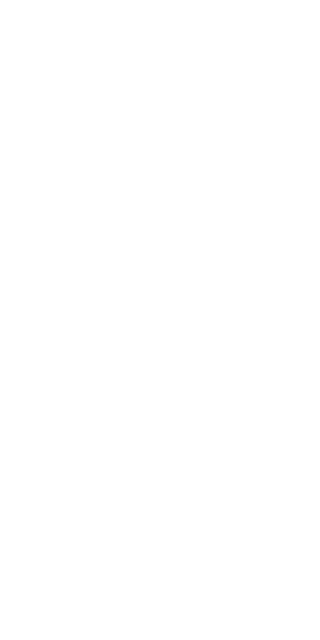 scroll, scrollTop: 0, scrollLeft: 0, axis: both 